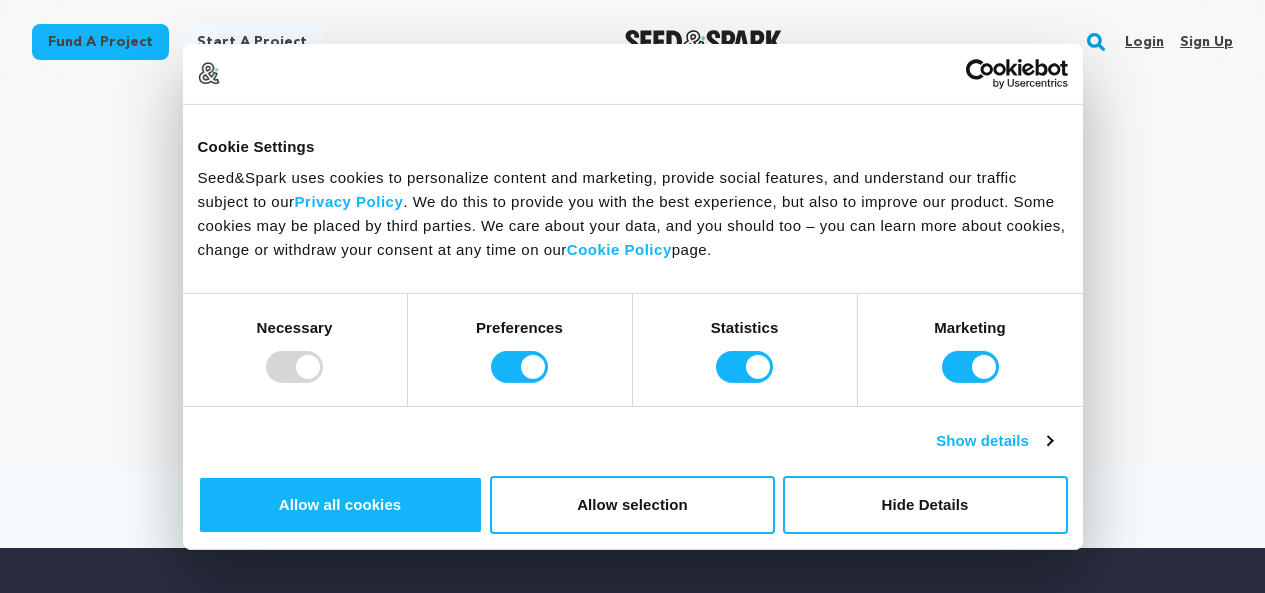 scroll, scrollTop: 0, scrollLeft: 0, axis: both 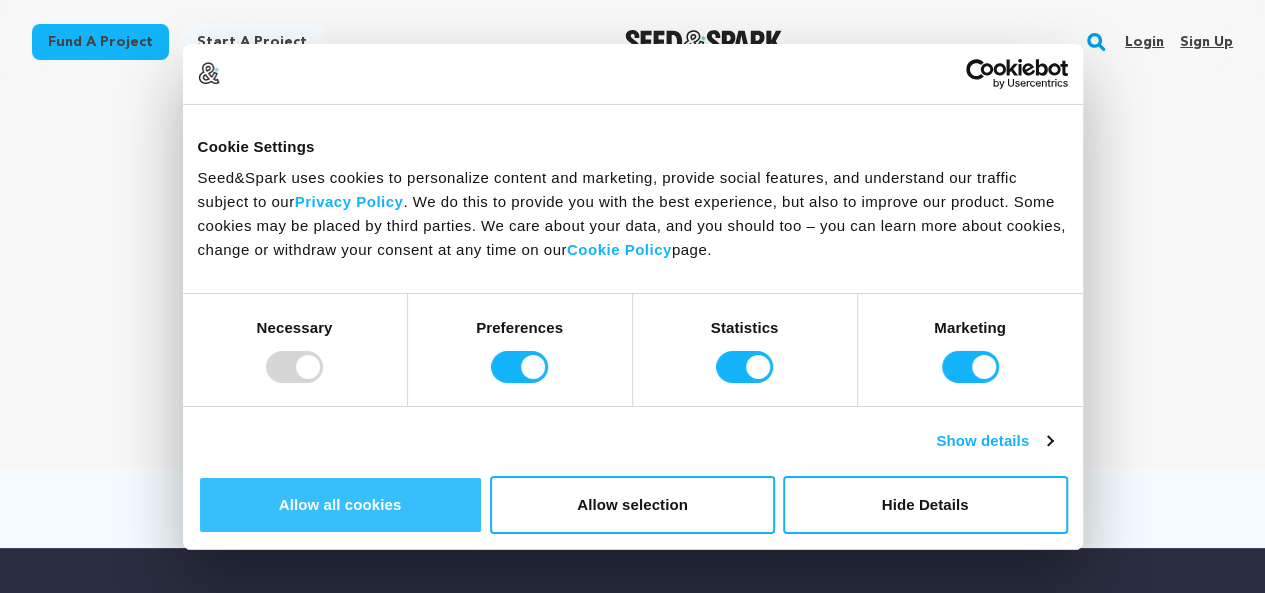 click on "Allow all cookies" at bounding box center [340, 505] 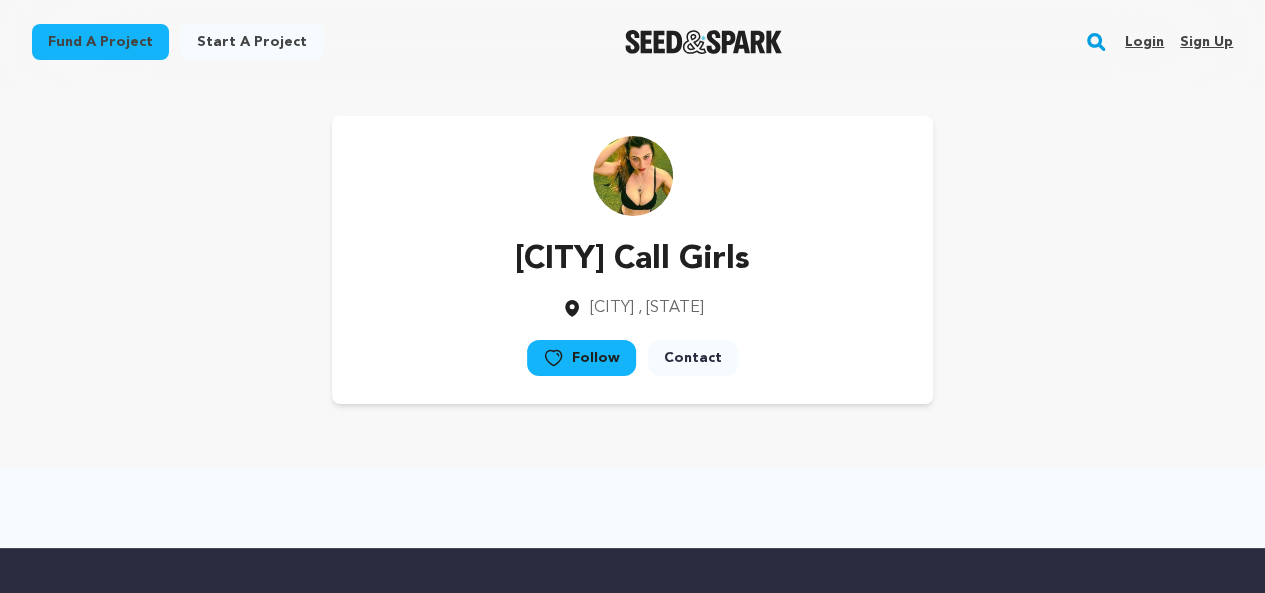 click on "Login" at bounding box center [1144, 42] 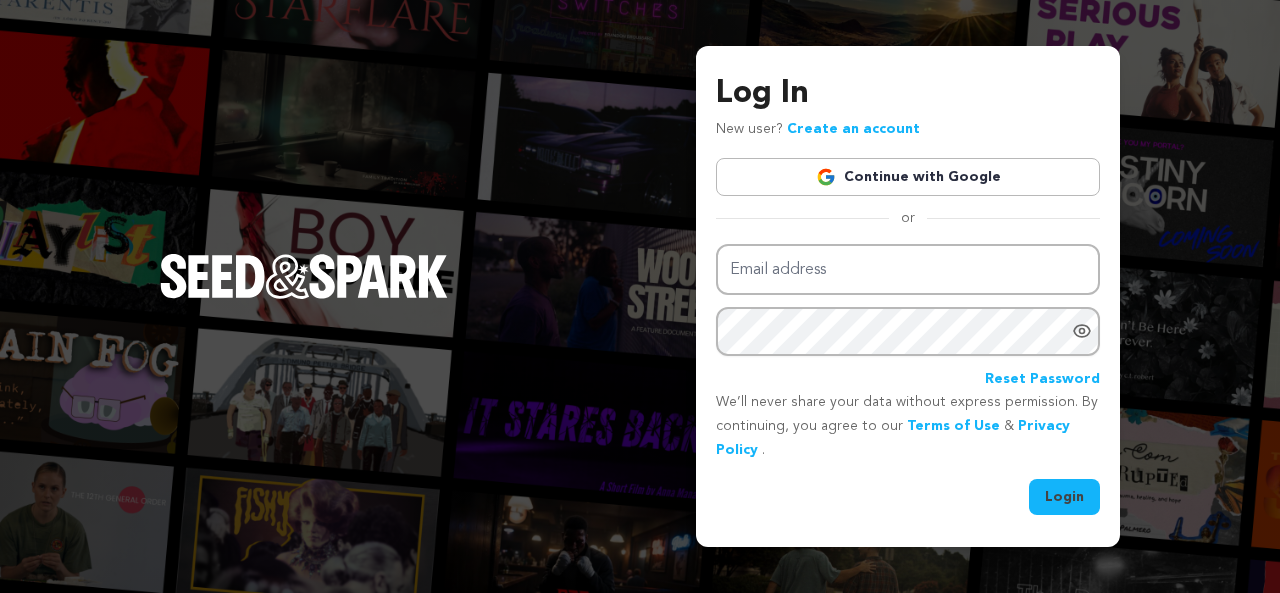 scroll, scrollTop: 0, scrollLeft: 0, axis: both 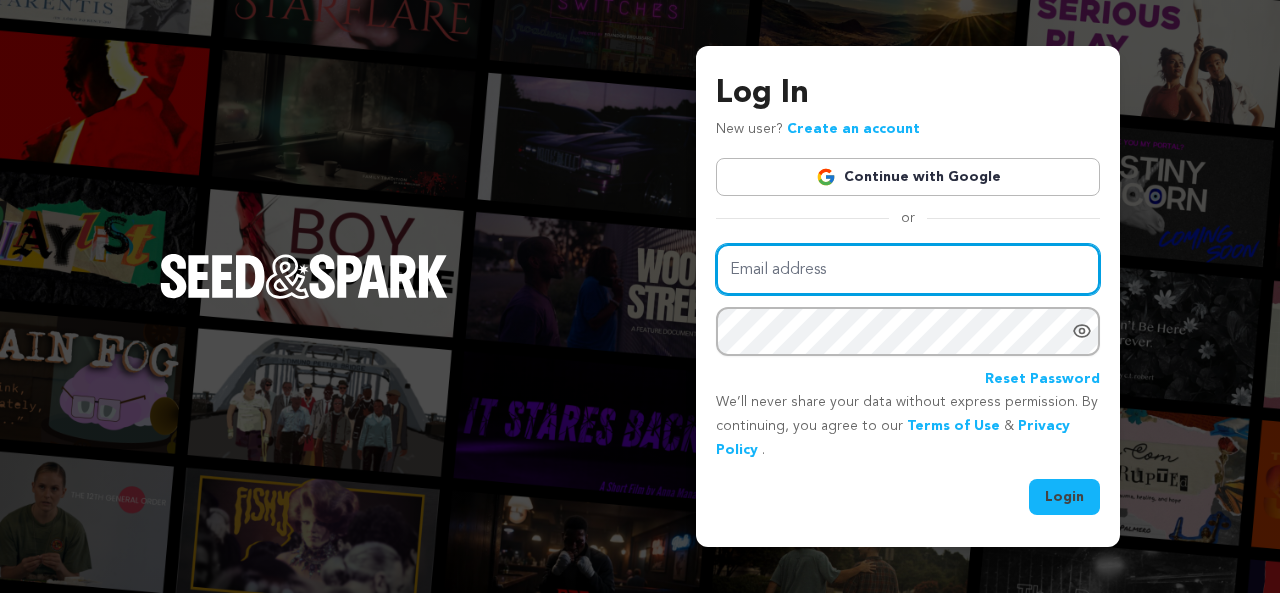 click on "Email address" at bounding box center [908, 269] 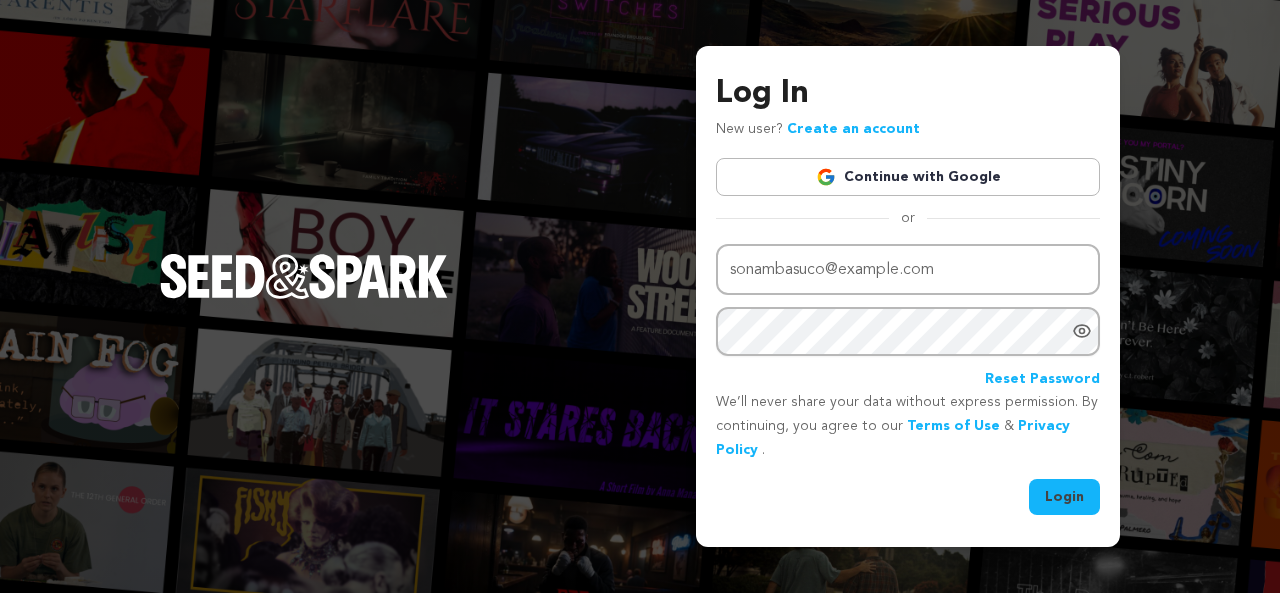 click on "Login" at bounding box center [1064, 497] 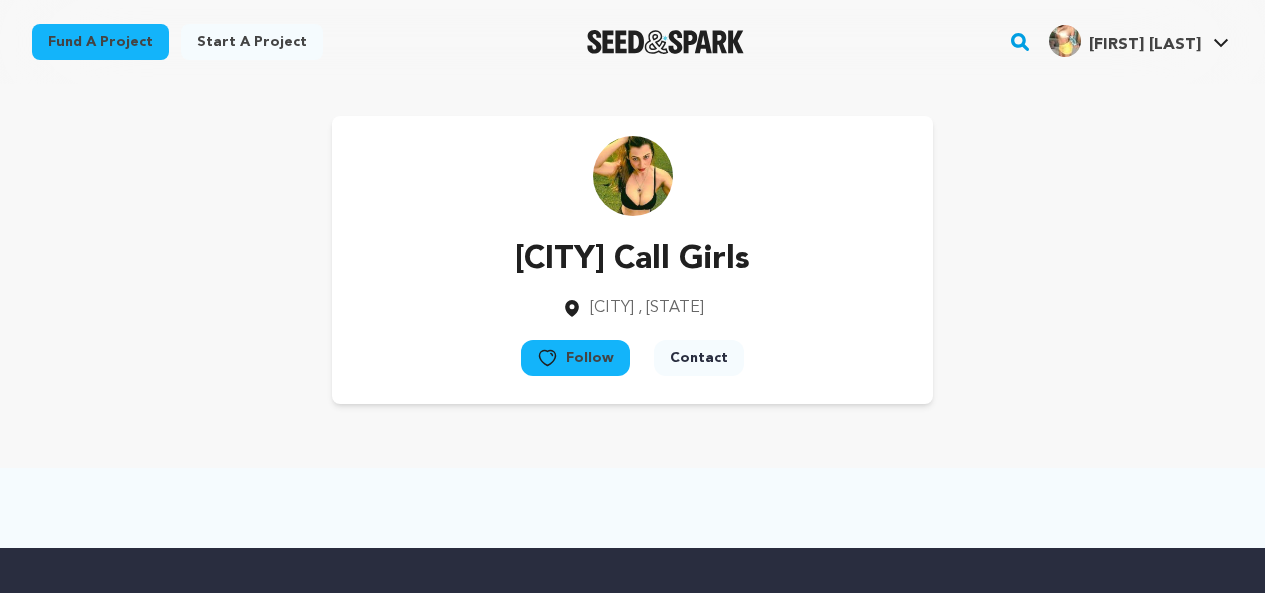 scroll, scrollTop: 0, scrollLeft: 0, axis: both 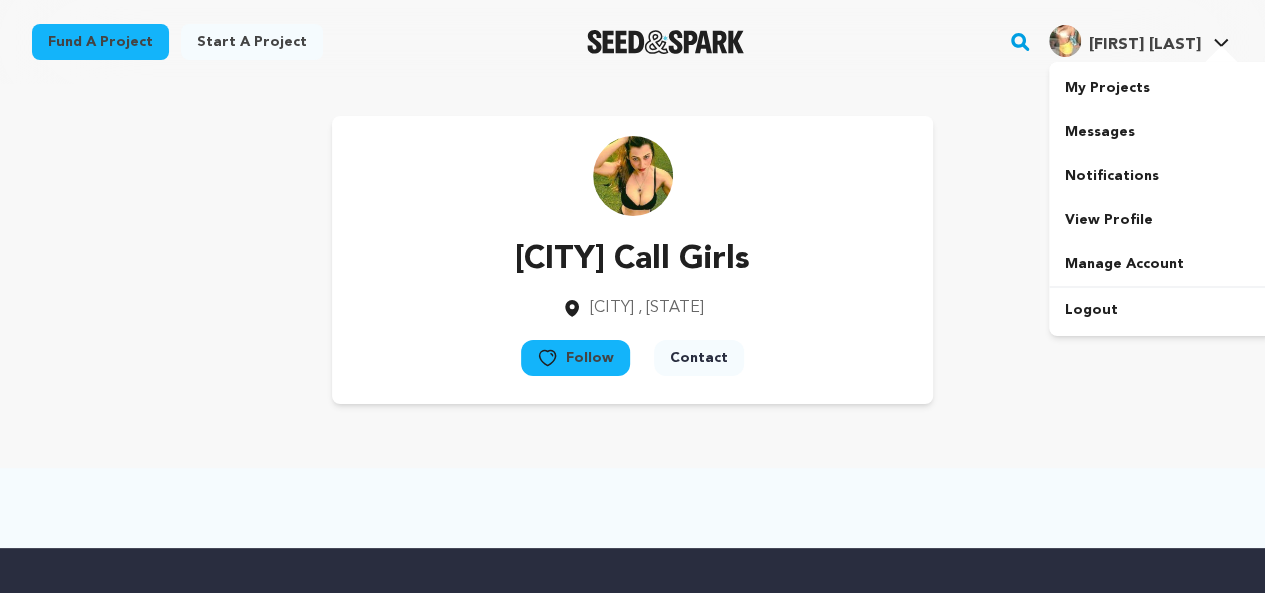 click on "Sonam B." at bounding box center (1145, 45) 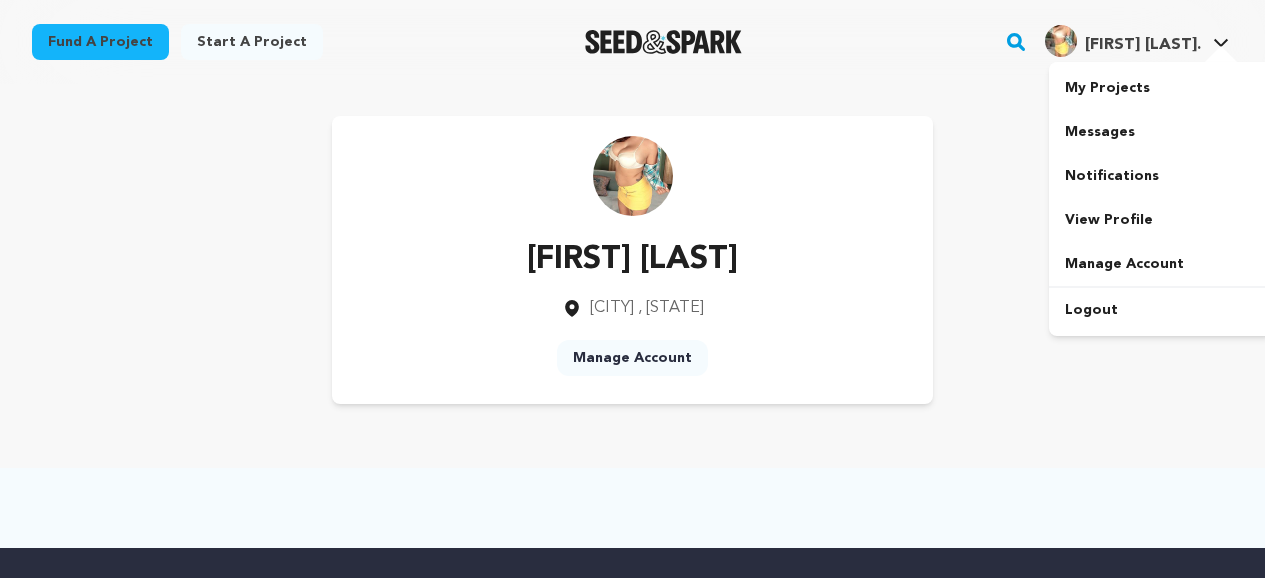 scroll, scrollTop: 0, scrollLeft: 0, axis: both 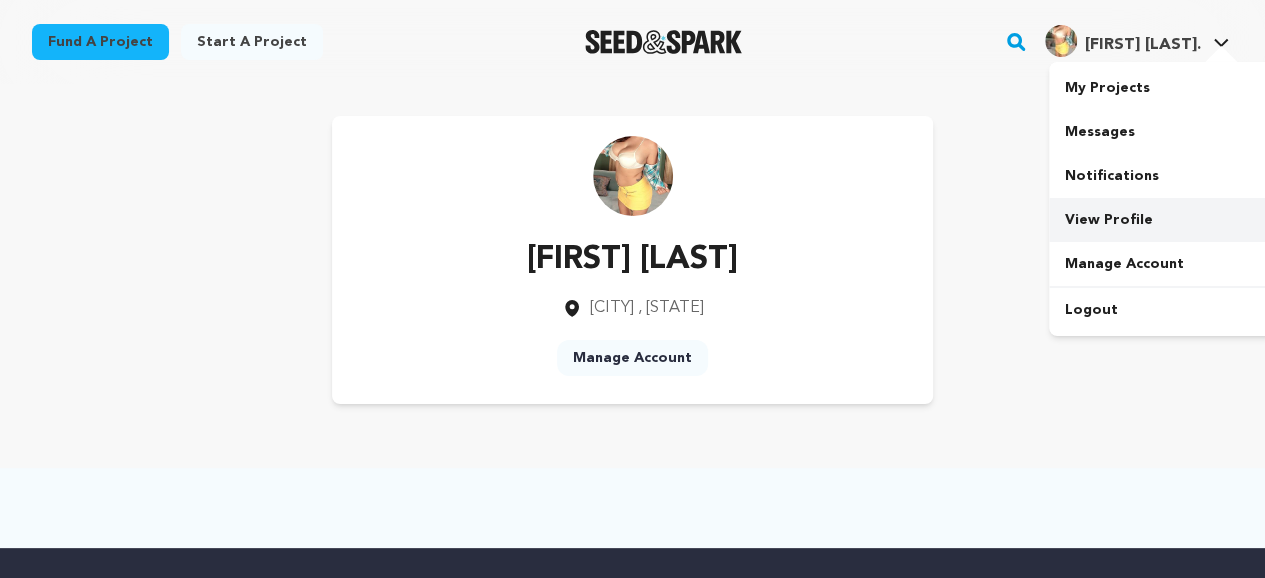 click on "View Profile" at bounding box center (1161, 220) 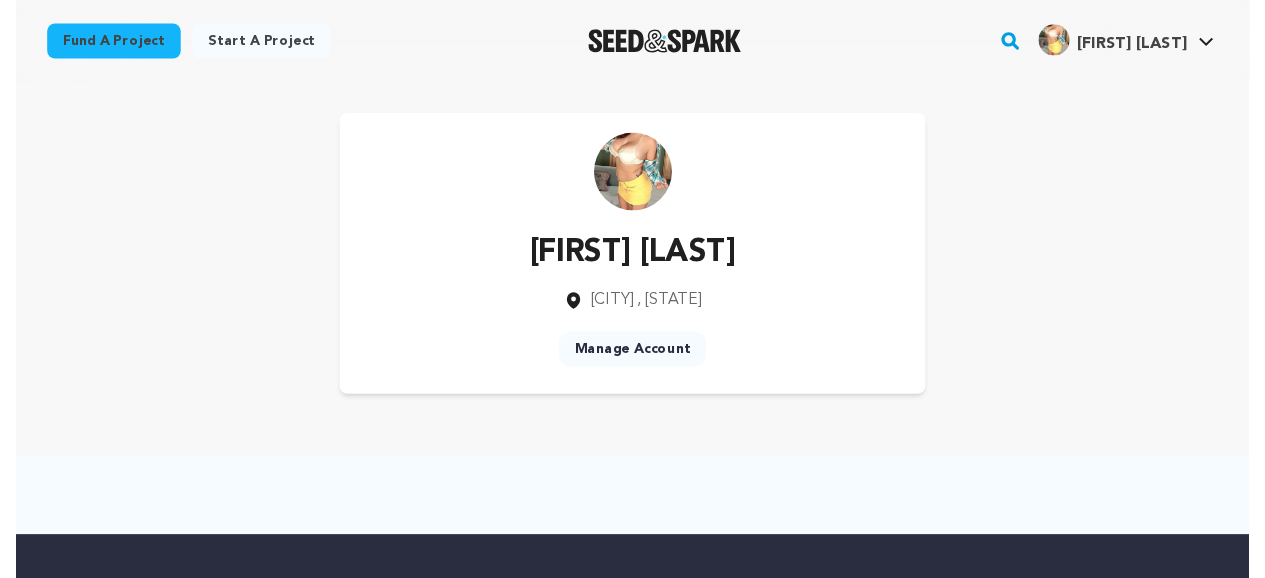 scroll, scrollTop: 0, scrollLeft: 0, axis: both 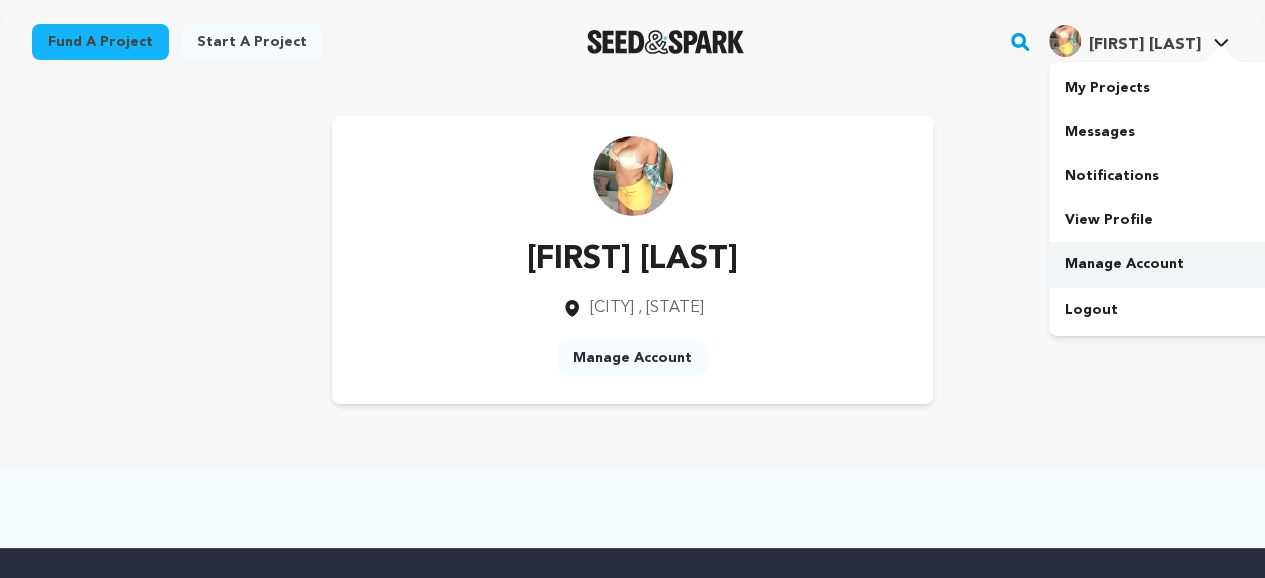 click on "Manage Account" at bounding box center (1161, 264) 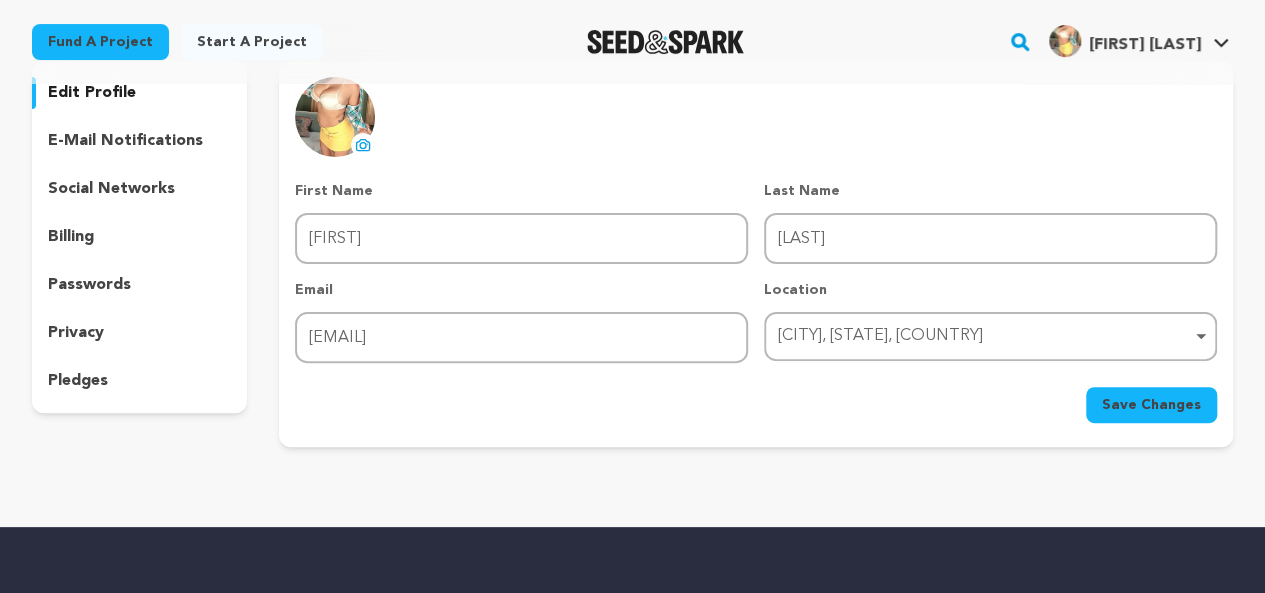 scroll, scrollTop: 100, scrollLeft: 0, axis: vertical 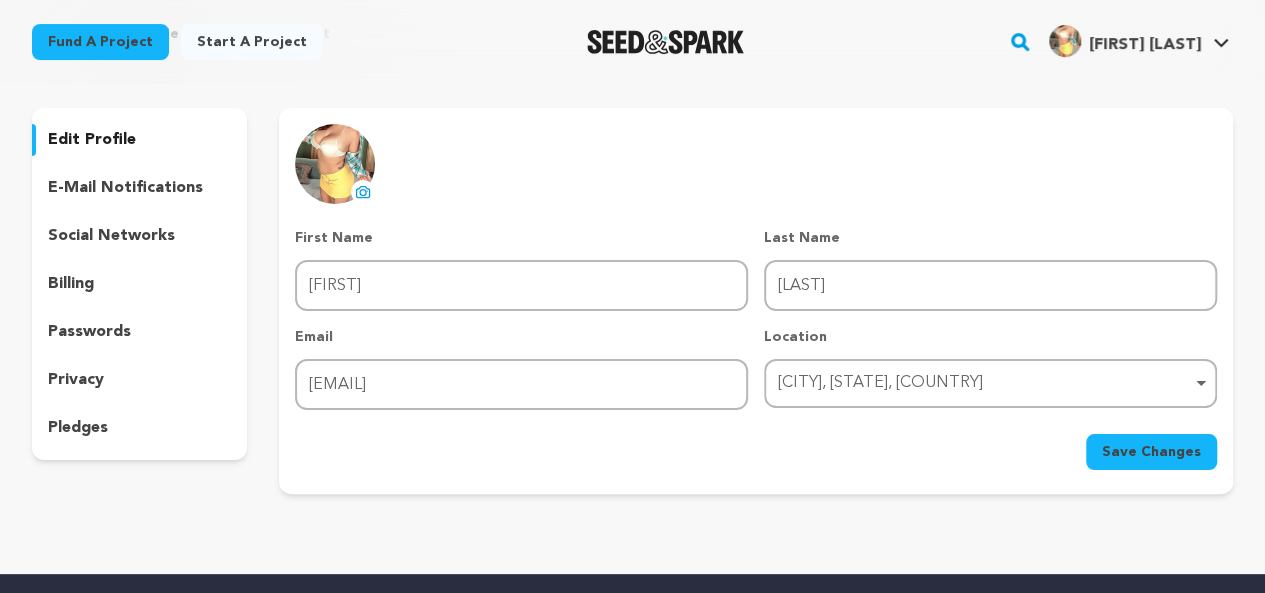 click on "social networks" at bounding box center [111, 236] 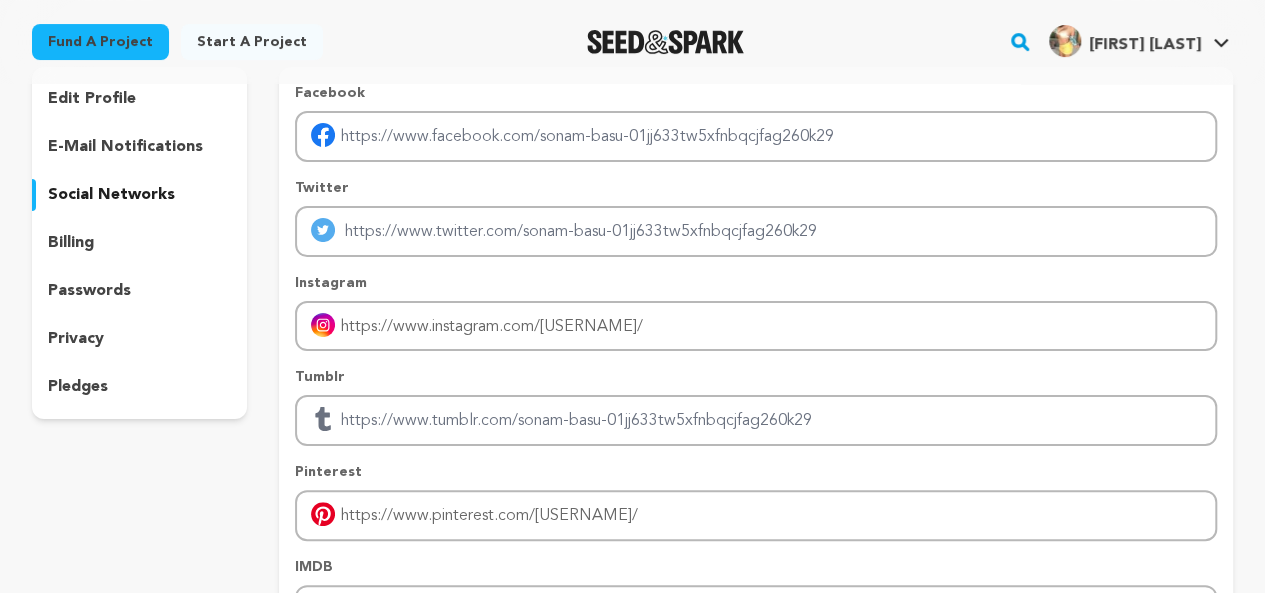 scroll, scrollTop: 100, scrollLeft: 0, axis: vertical 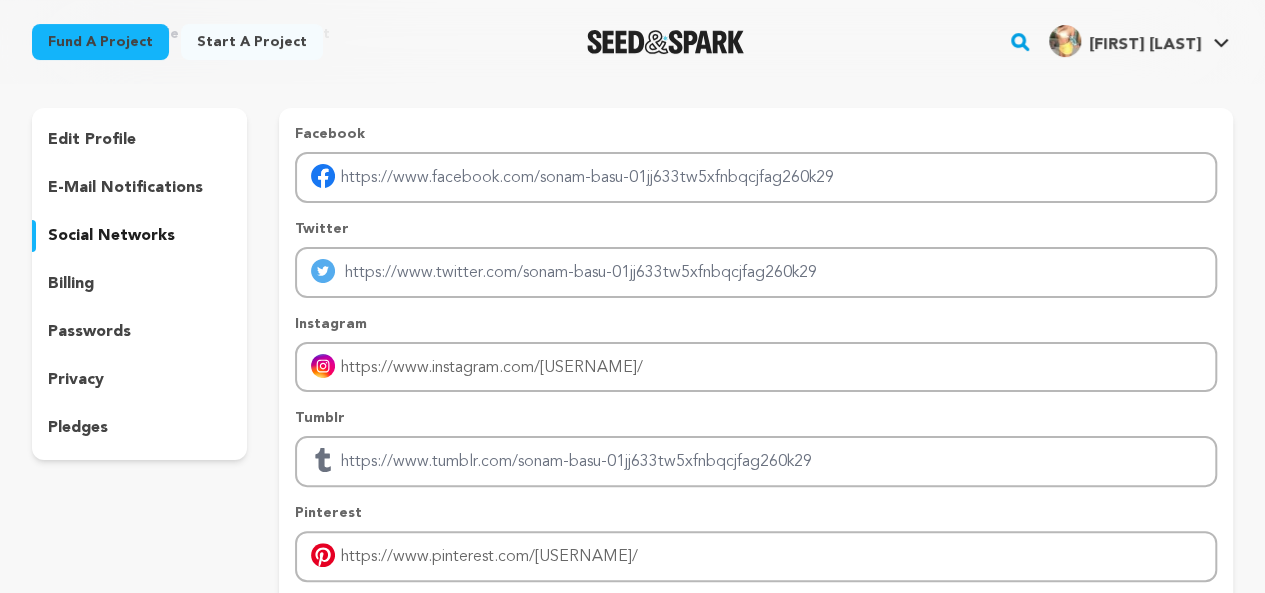 click on "edit profile" at bounding box center (92, 140) 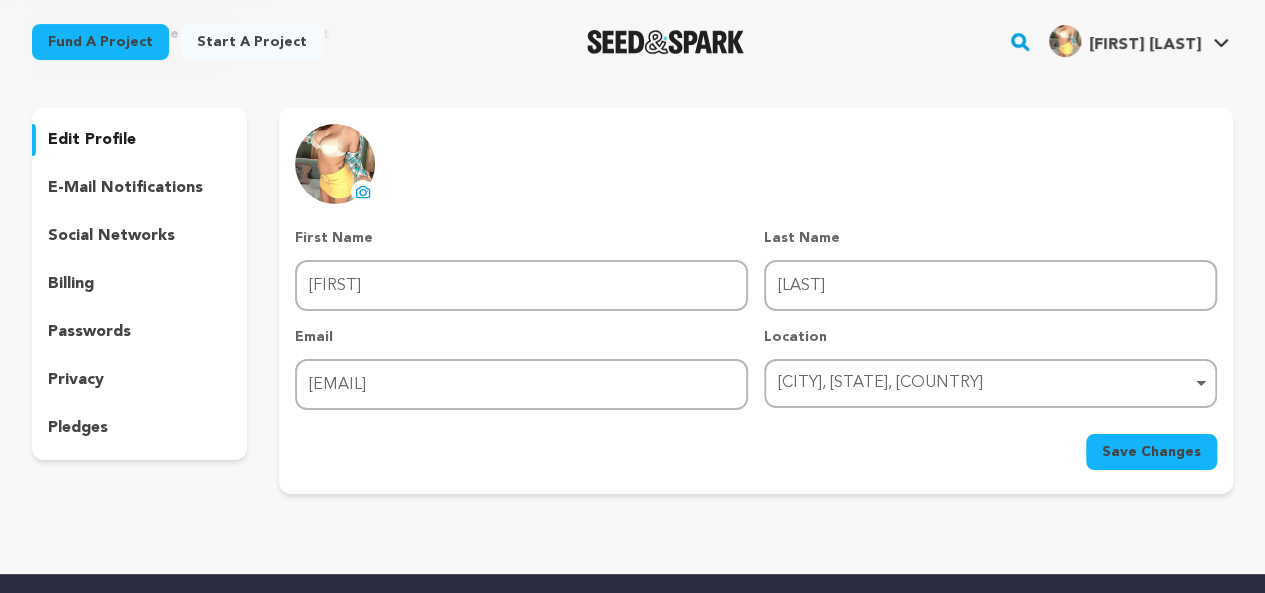 scroll, scrollTop: 0, scrollLeft: 0, axis: both 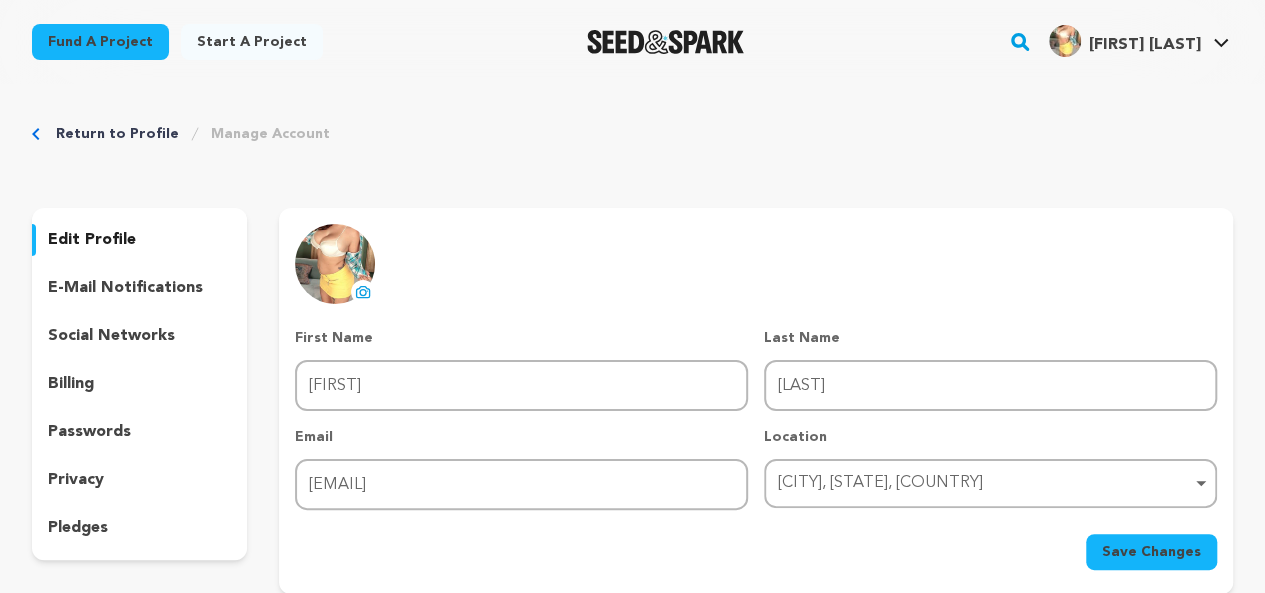 click on "[FIRST] [LAST]" at bounding box center (1145, 45) 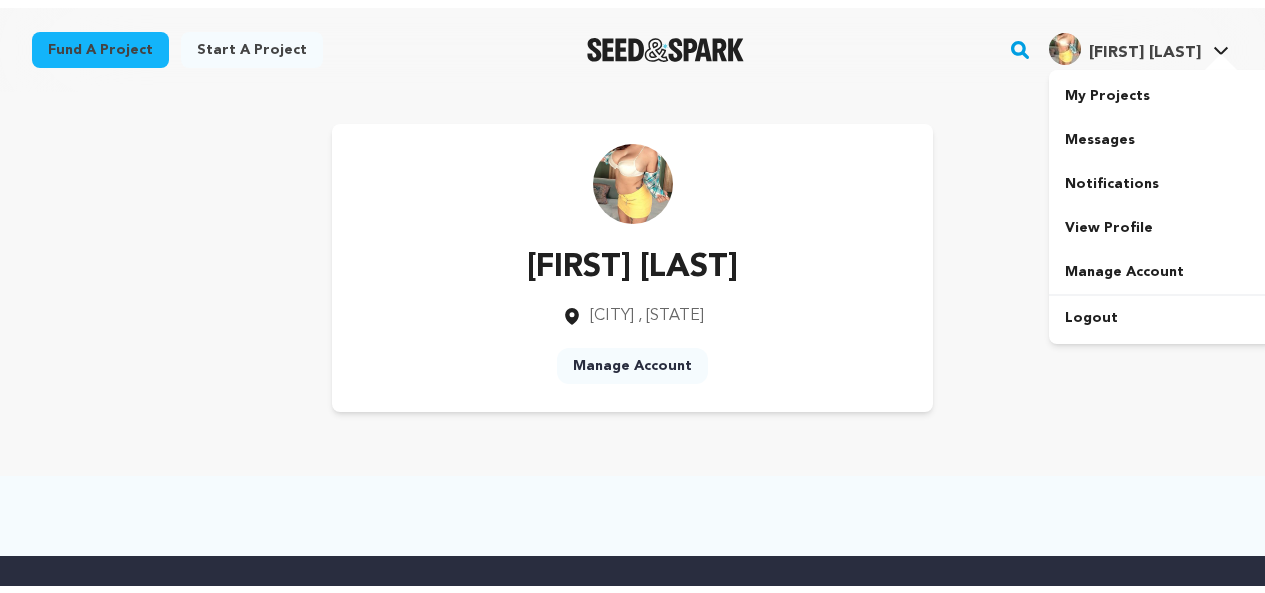 scroll, scrollTop: 0, scrollLeft: 0, axis: both 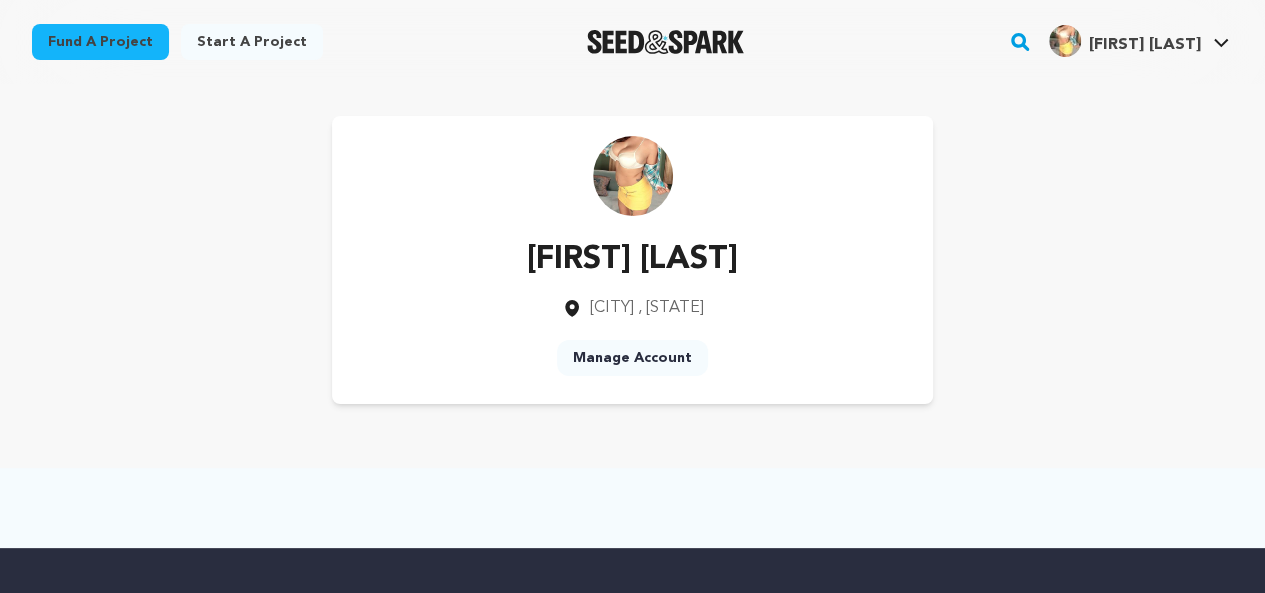 click on "Start a project" at bounding box center [252, 42] 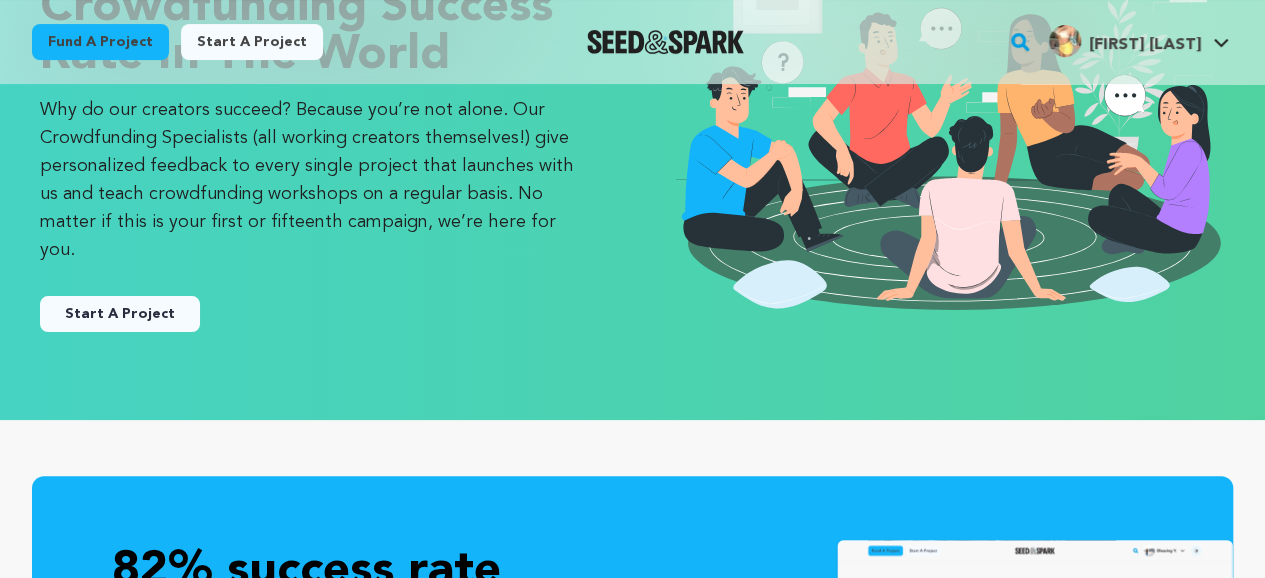 scroll, scrollTop: 0, scrollLeft: 0, axis: both 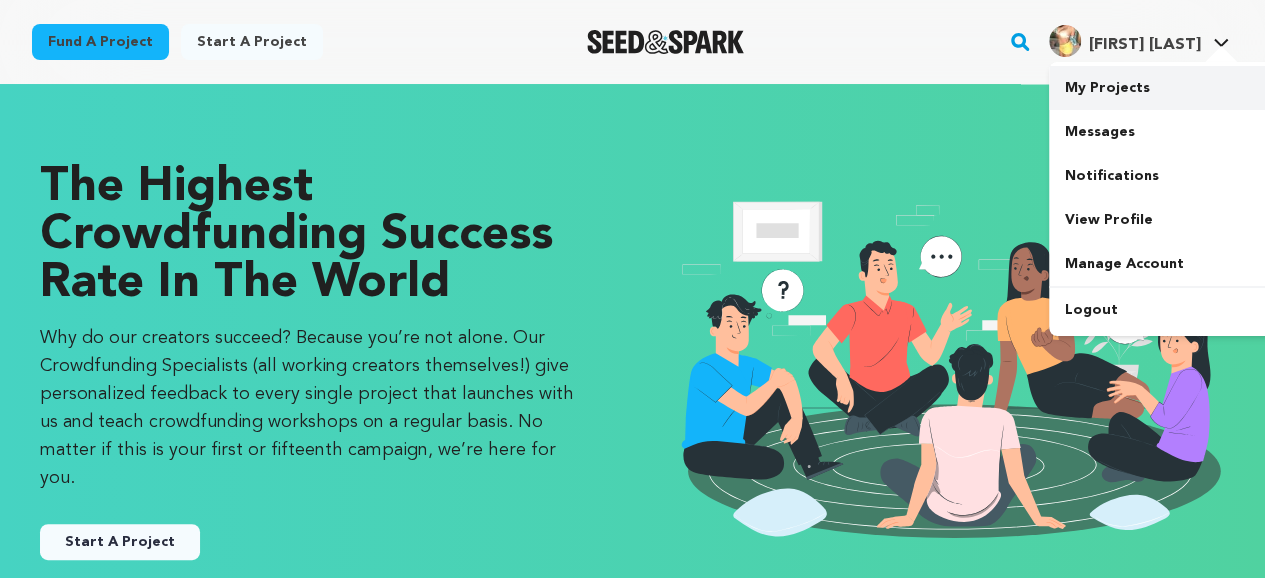click on "My Projects" at bounding box center (1161, 88) 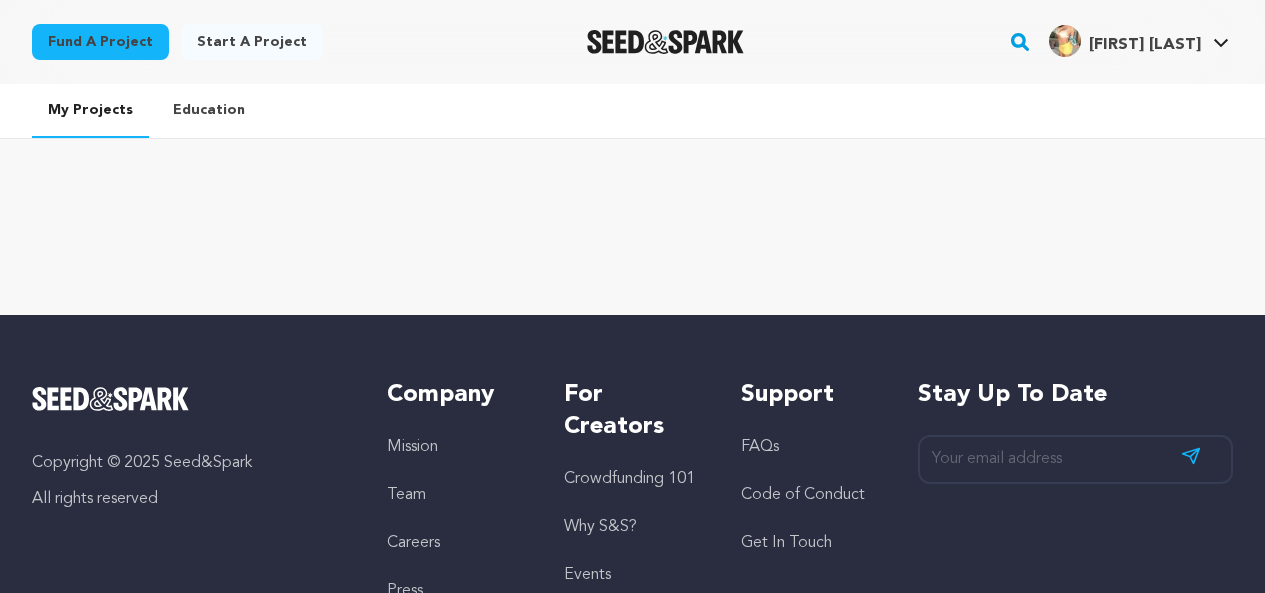 scroll, scrollTop: 0, scrollLeft: 0, axis: both 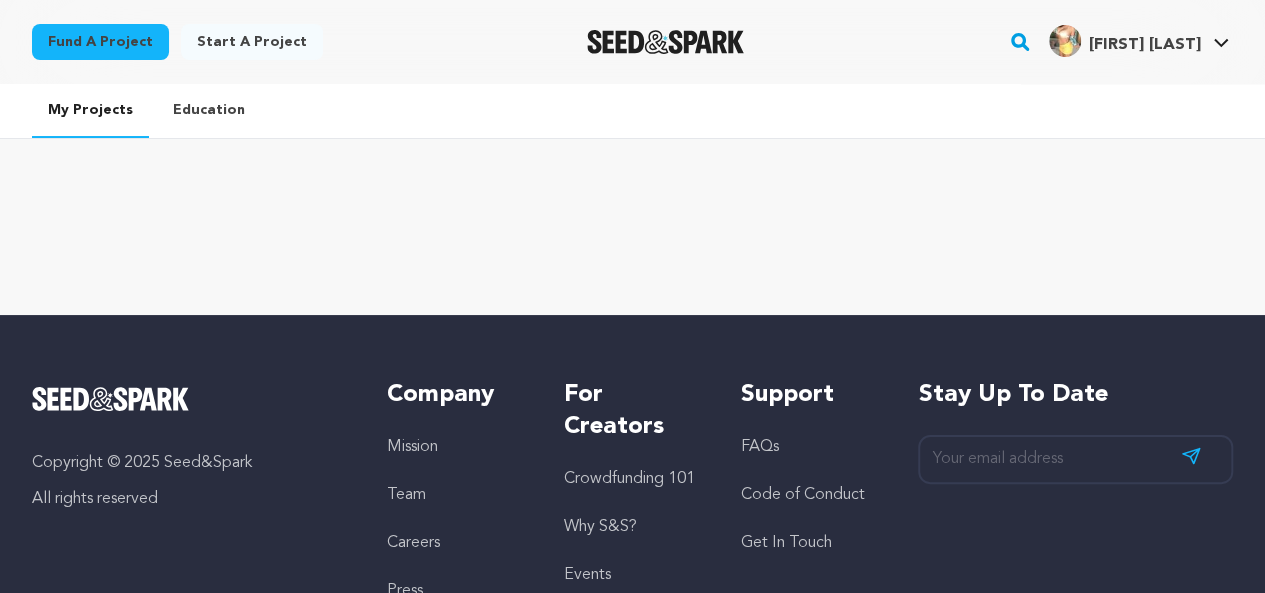 click on "Education" at bounding box center [209, 110] 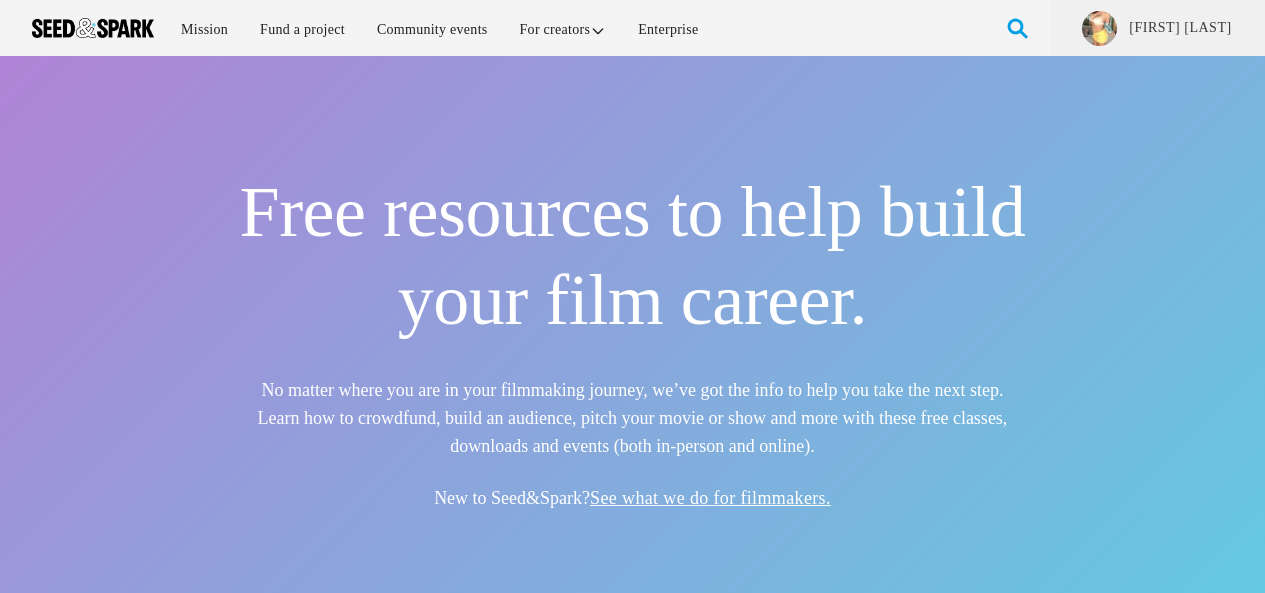 scroll, scrollTop: 0, scrollLeft: 0, axis: both 